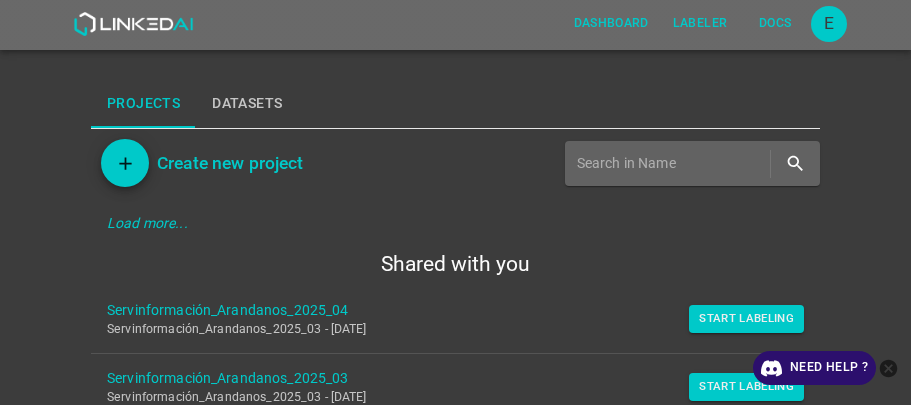 scroll, scrollTop: 0, scrollLeft: 0, axis: both 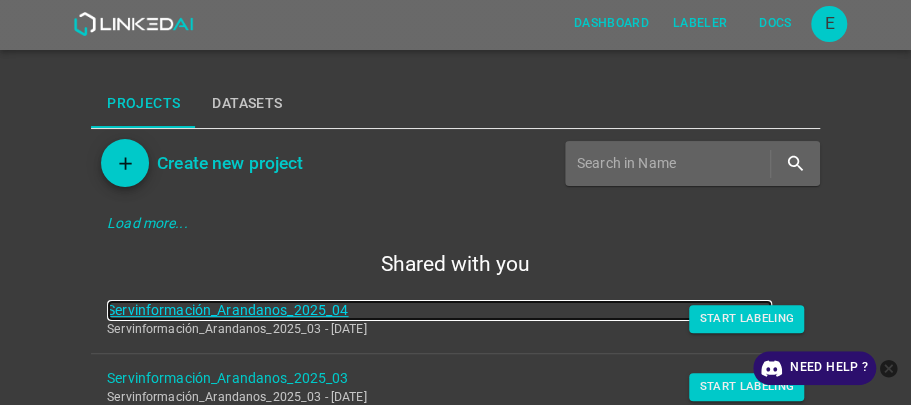 click on "Servinformación_Arandanos_2025_04" at bounding box center [439, 310] 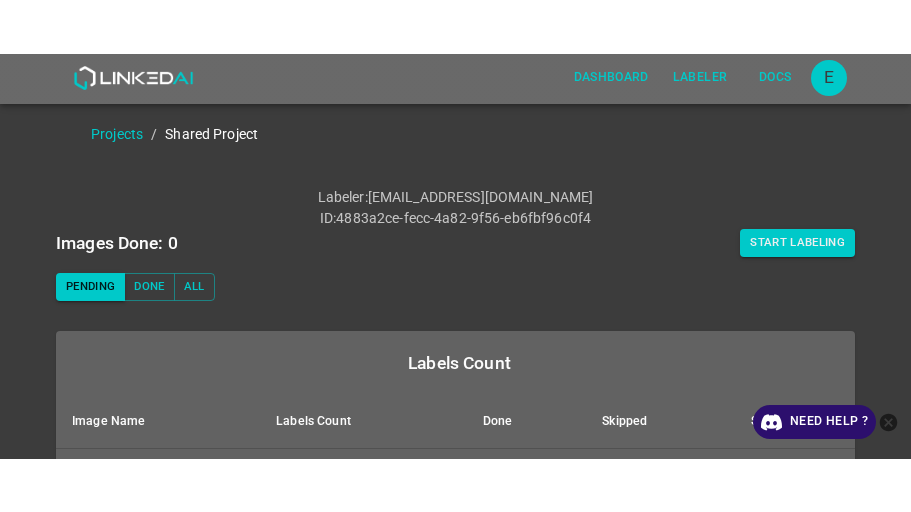 scroll, scrollTop: 0, scrollLeft: 0, axis: both 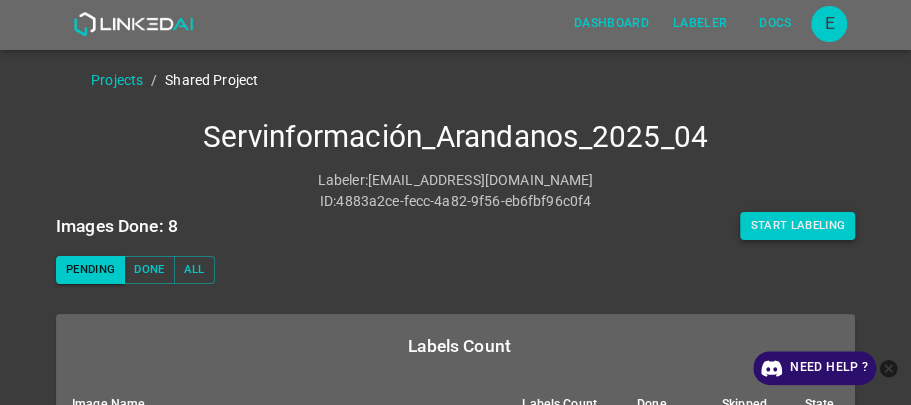 click on "Start Labeling" at bounding box center [797, 226] 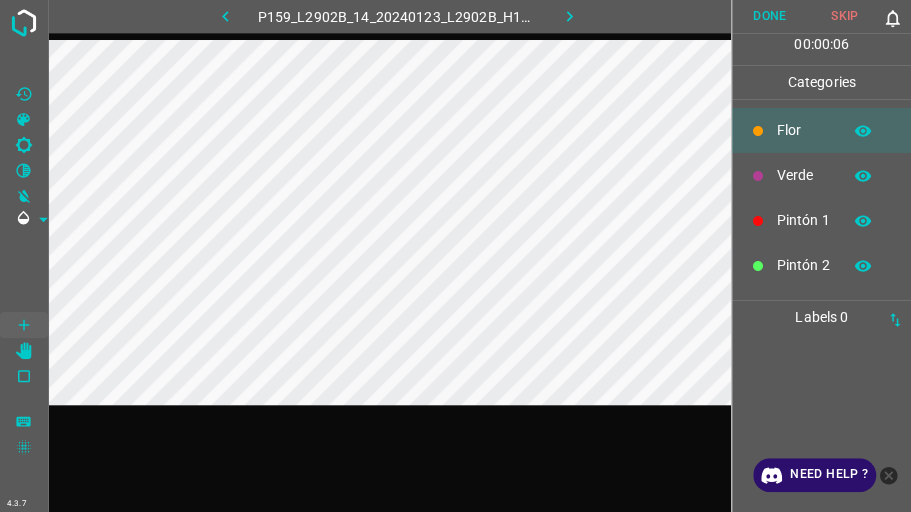 click 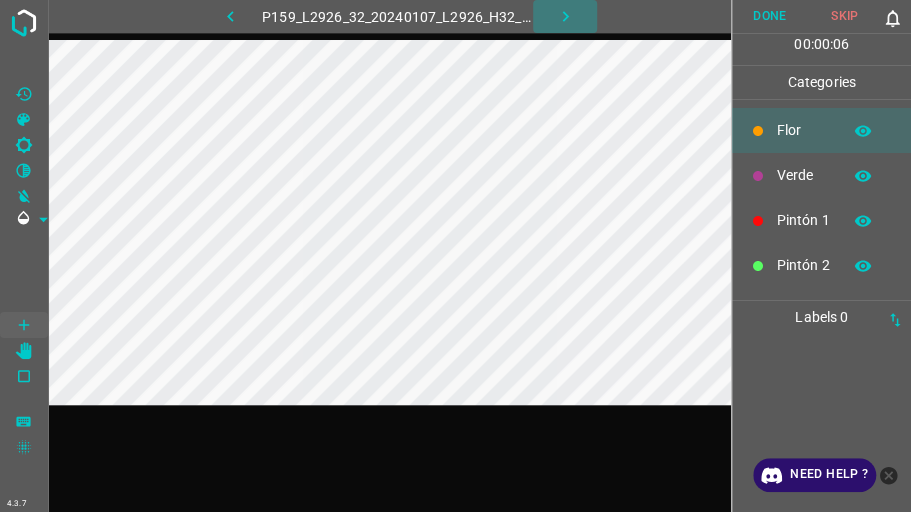 click 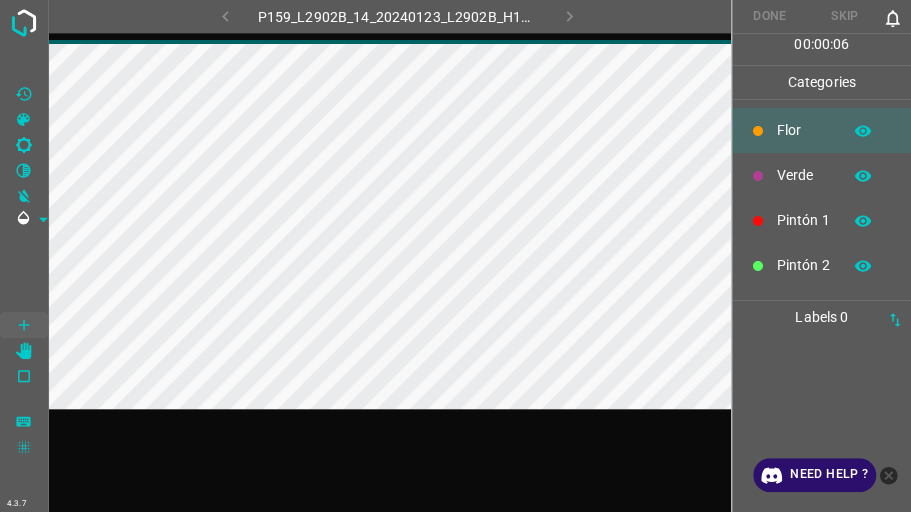 click on "P159_L2902B_14_20240123_L2902B_H14_frame_00062_59959.jpg" at bounding box center (397, 16) 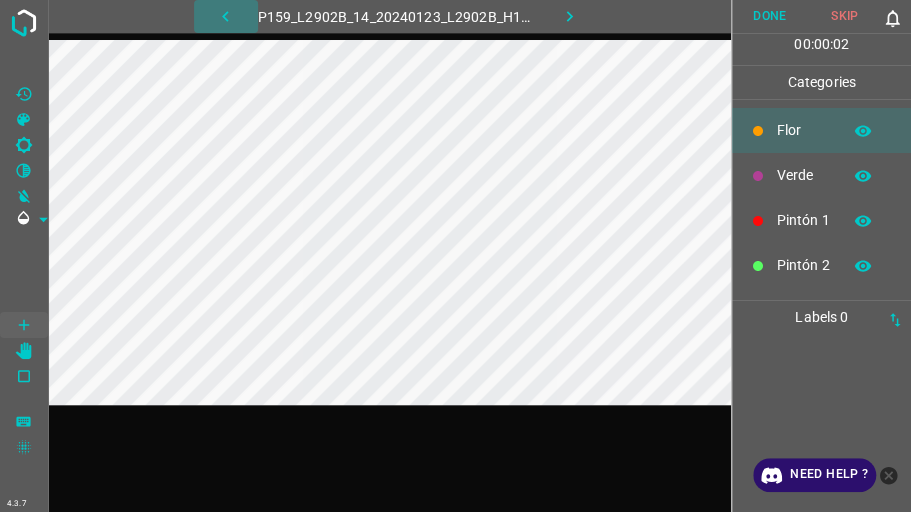 click 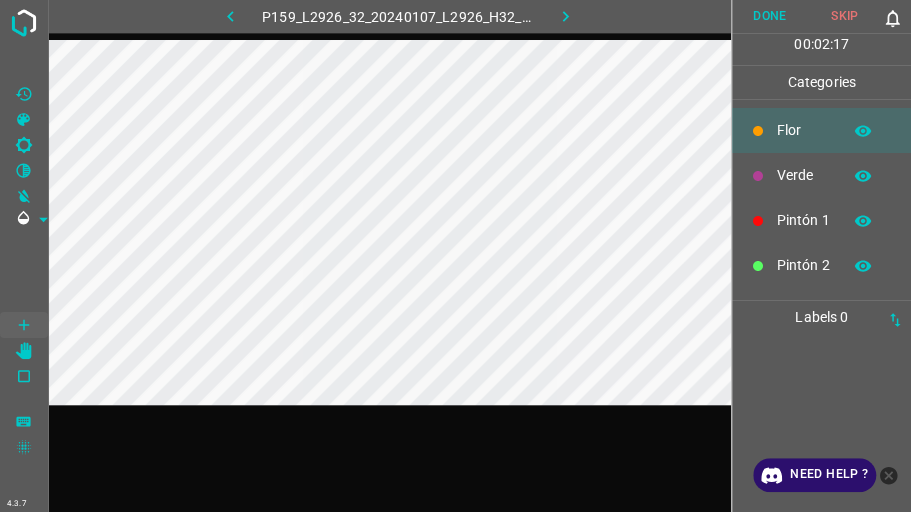 click on "Verde" at bounding box center [804, 175] 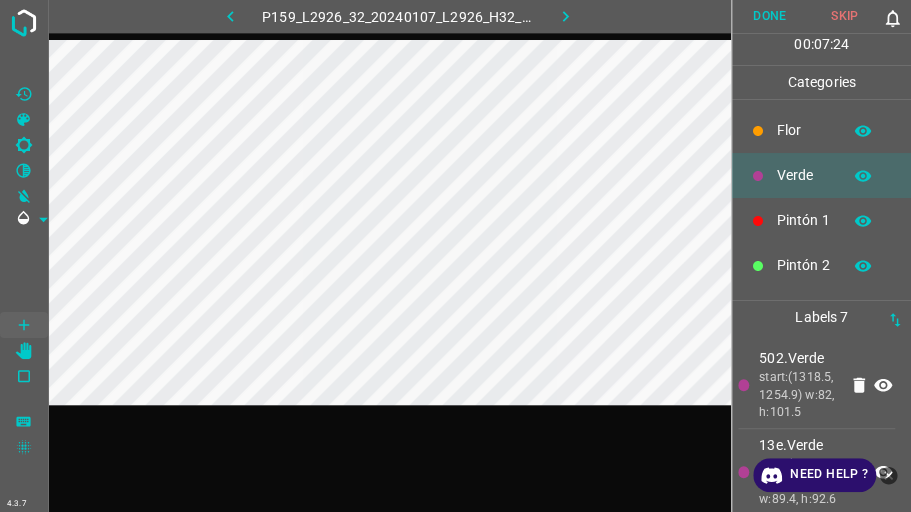 click on "Pintón 1" at bounding box center (804, 220) 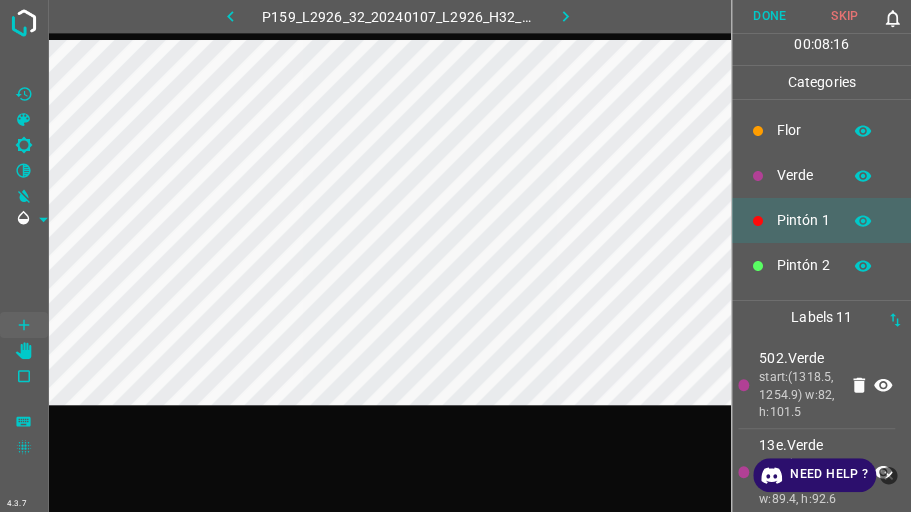 click on "Flor" at bounding box center [821, 130] 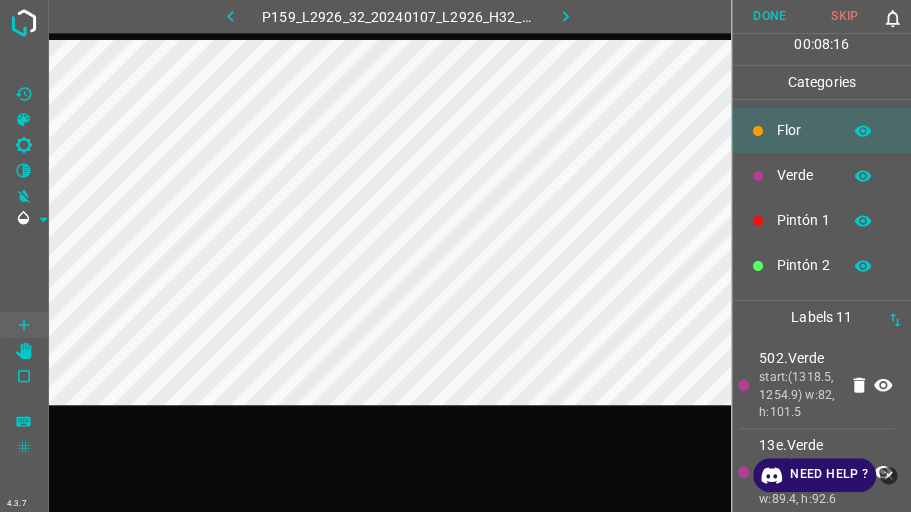 click on "Verde" at bounding box center (821, 175) 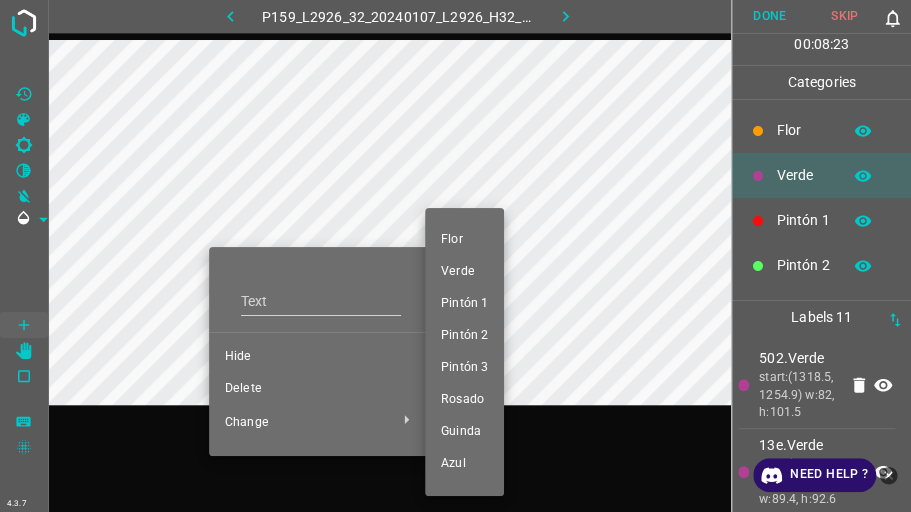 click on "Verde" at bounding box center [464, 272] 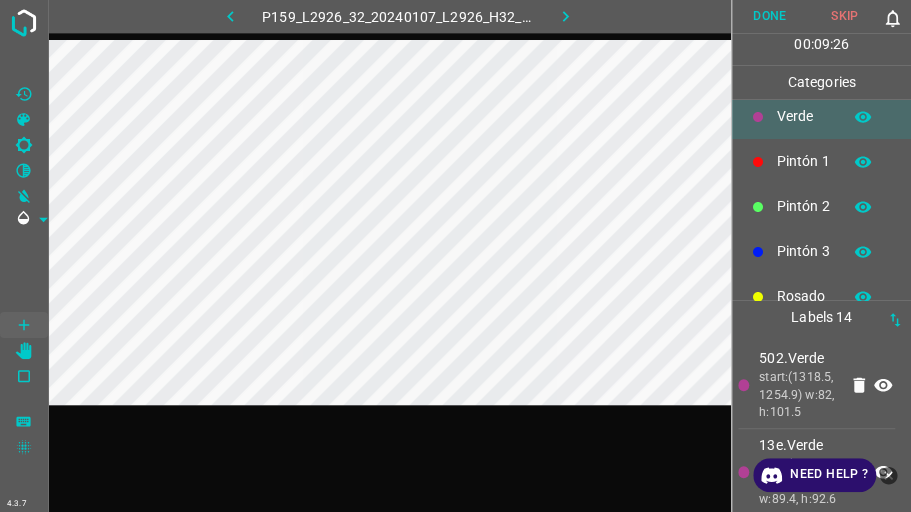 scroll, scrollTop: 88, scrollLeft: 0, axis: vertical 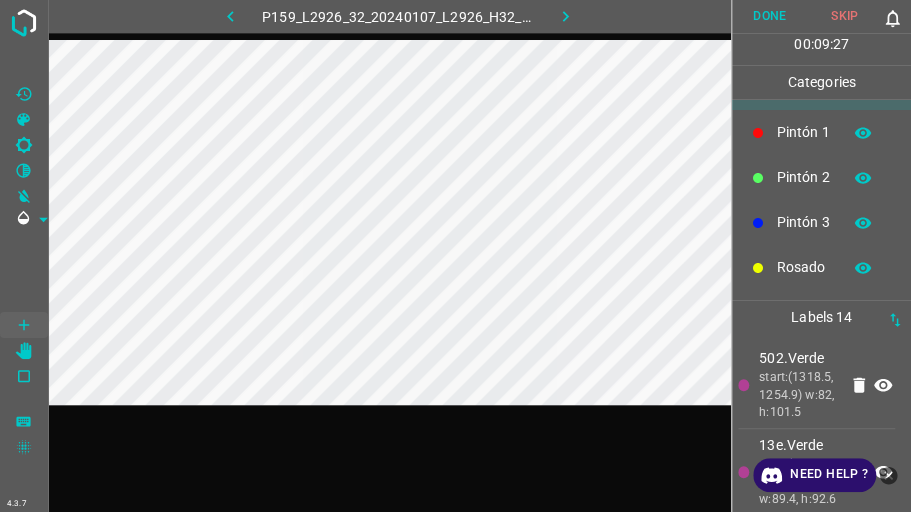 click on "Pintón 3" at bounding box center (804, 222) 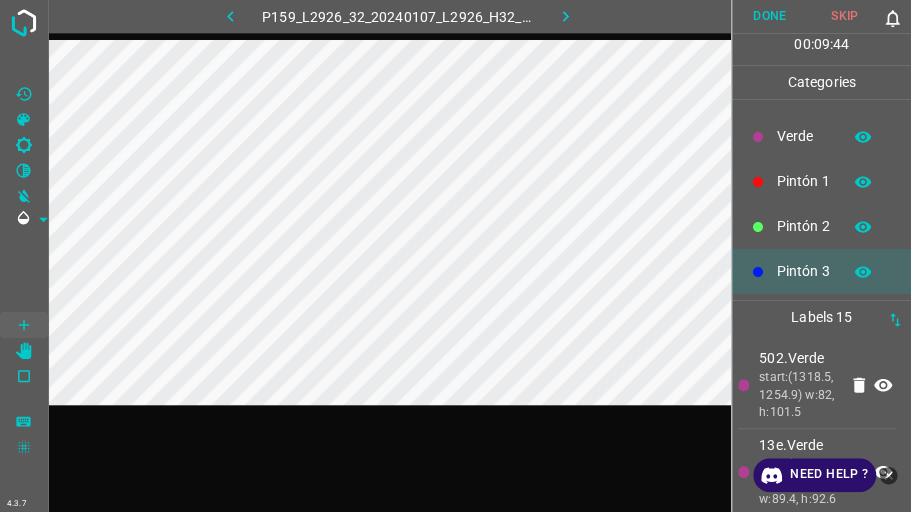 scroll, scrollTop: 0, scrollLeft: 0, axis: both 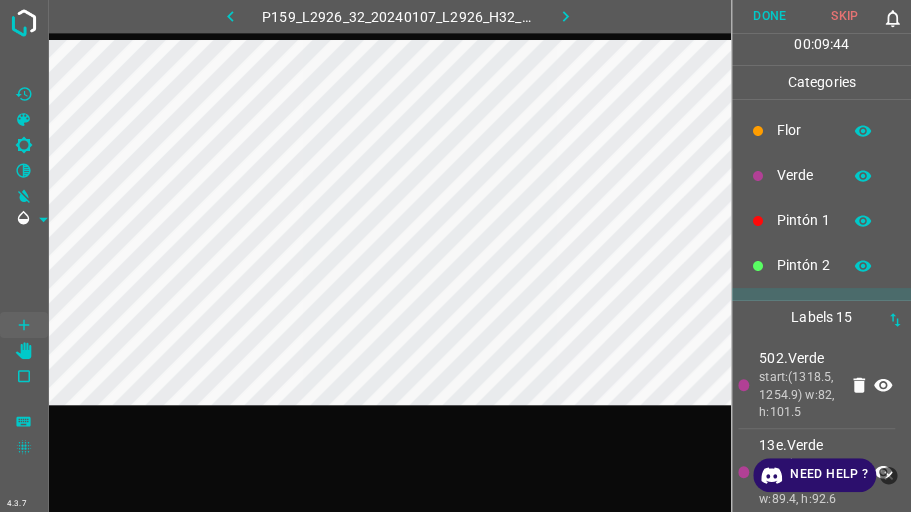 click on "Verde" at bounding box center [804, 175] 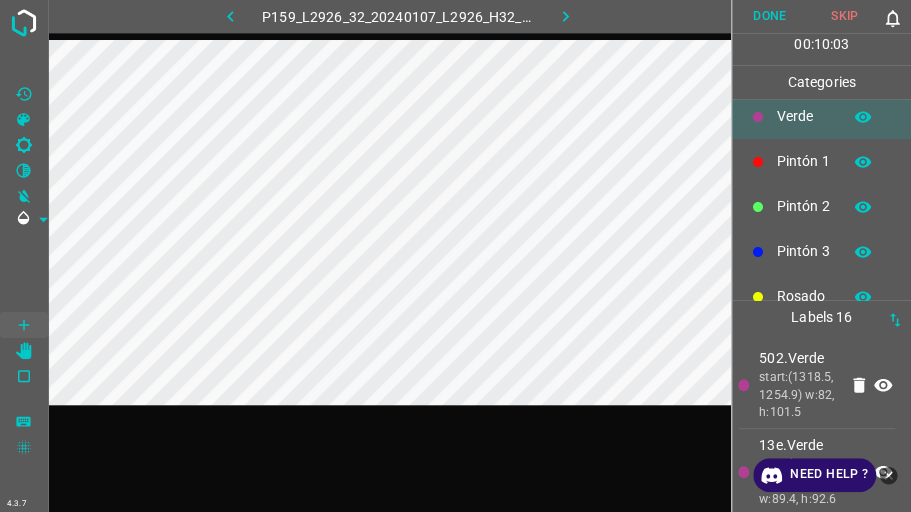 scroll, scrollTop: 176, scrollLeft: 0, axis: vertical 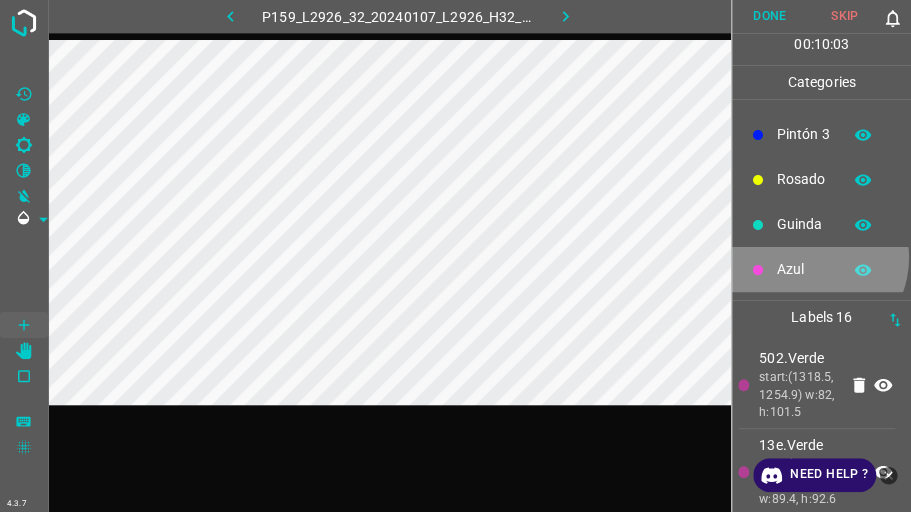 click on "Azul" at bounding box center [821, 269] 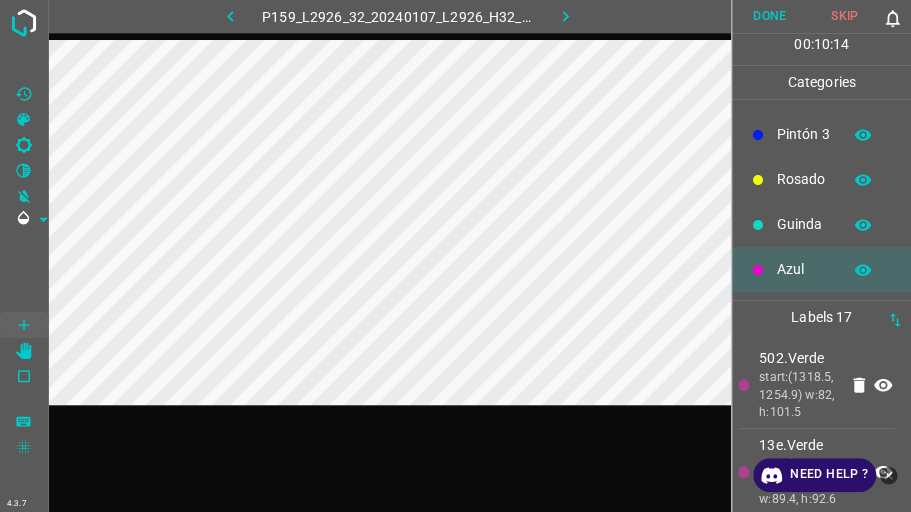 scroll, scrollTop: 0, scrollLeft: 0, axis: both 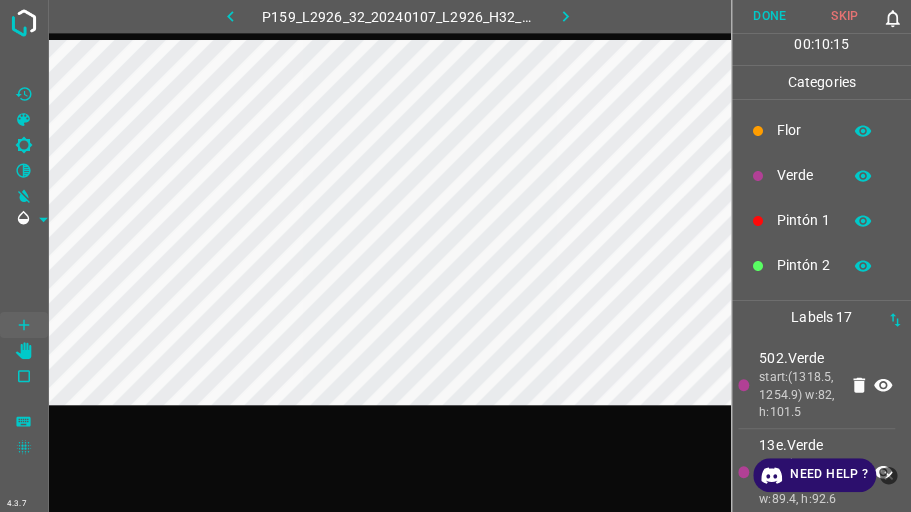 click on "Verde" at bounding box center [804, 175] 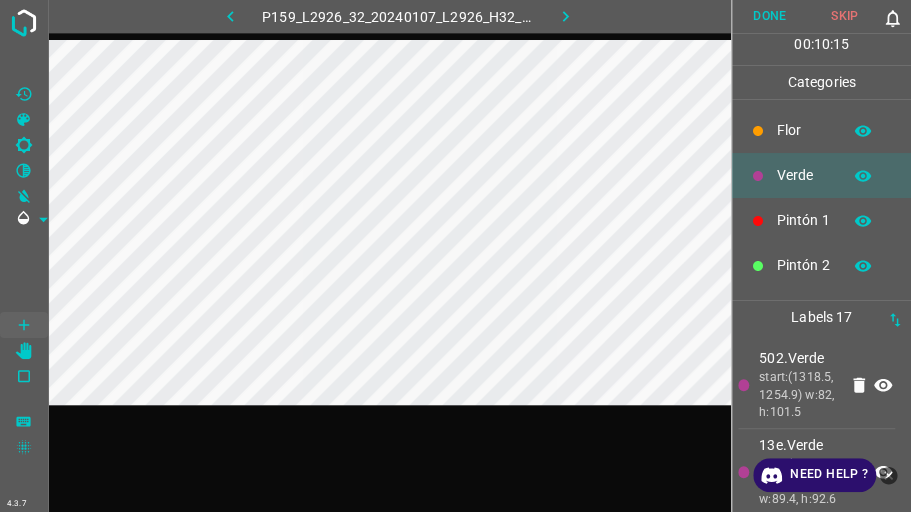 click on "Pintón 1" at bounding box center [821, 220] 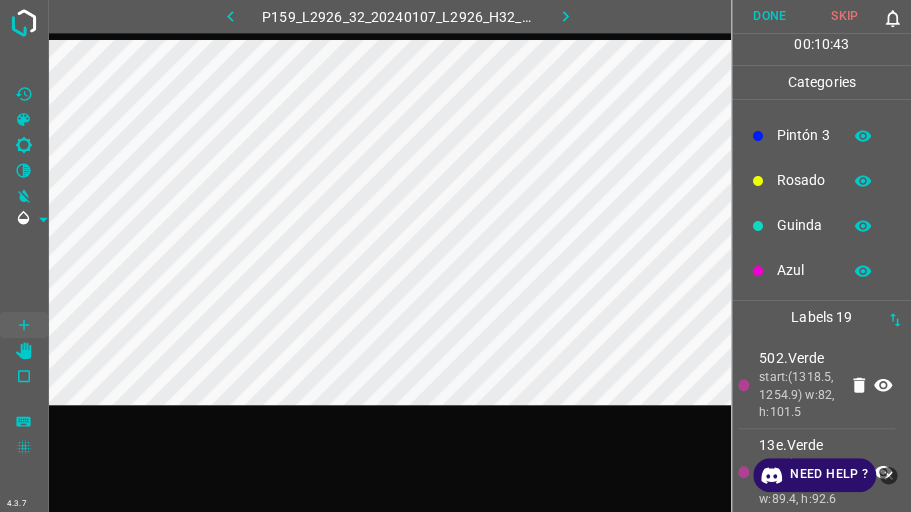 scroll, scrollTop: 176, scrollLeft: 0, axis: vertical 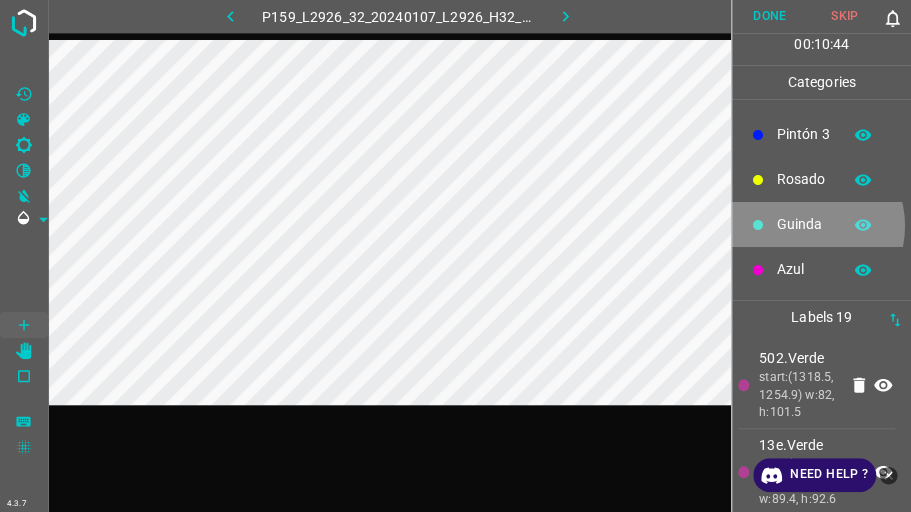 click on "Guinda" at bounding box center (804, 224) 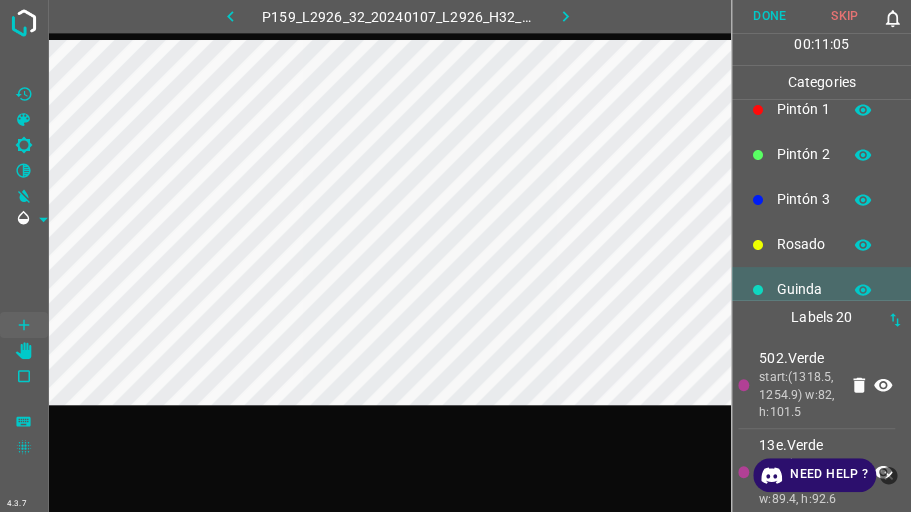 scroll, scrollTop: 0, scrollLeft: 0, axis: both 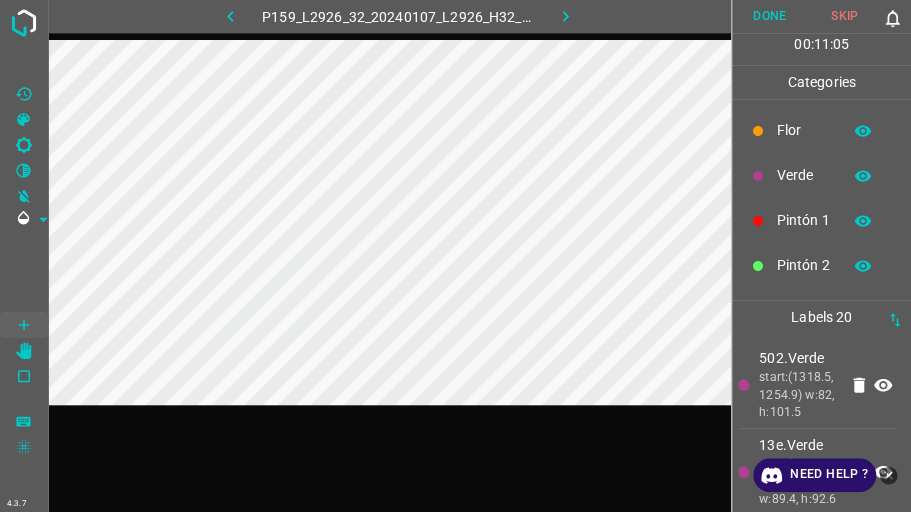 click on "Verde" at bounding box center [804, 175] 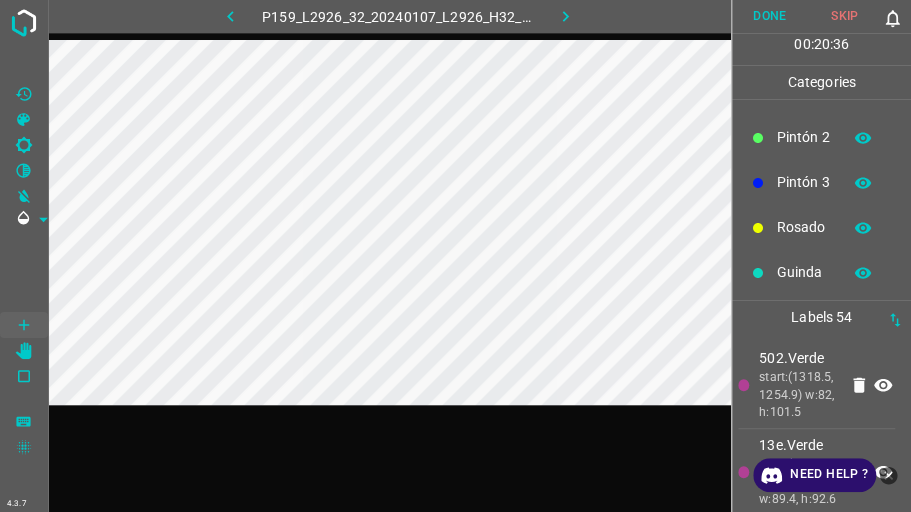 scroll, scrollTop: 176, scrollLeft: 0, axis: vertical 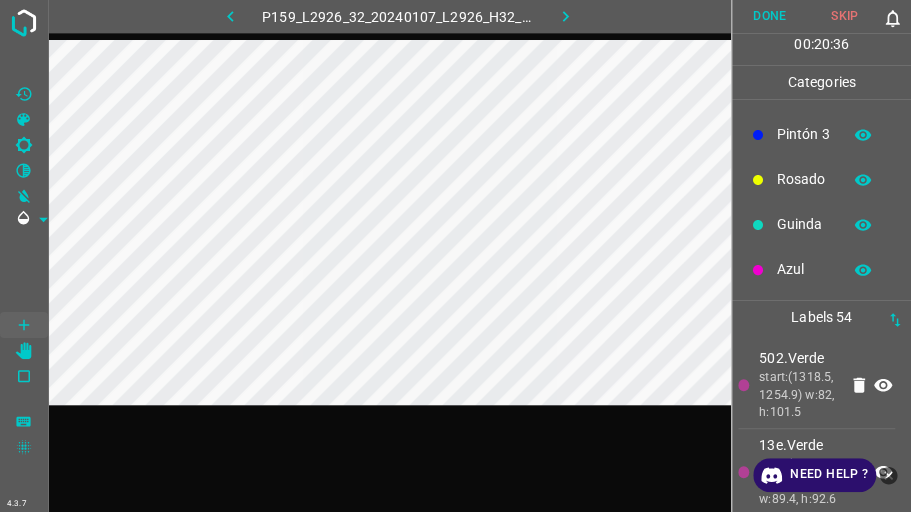 click on "Azul" at bounding box center [821, 269] 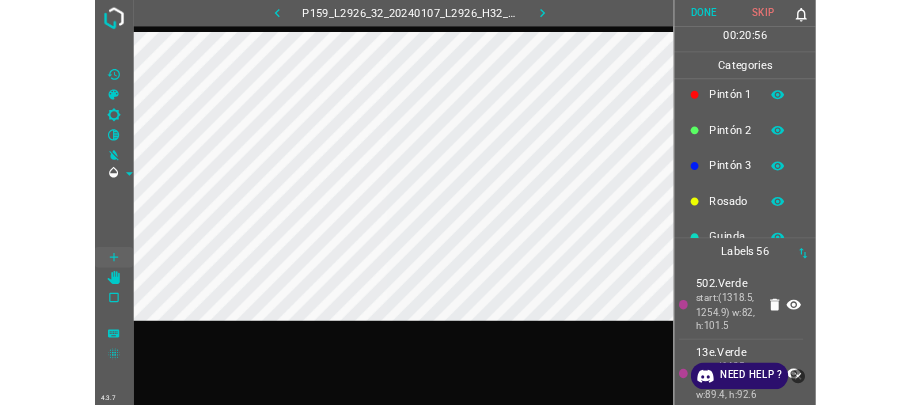 scroll, scrollTop: 0, scrollLeft: 0, axis: both 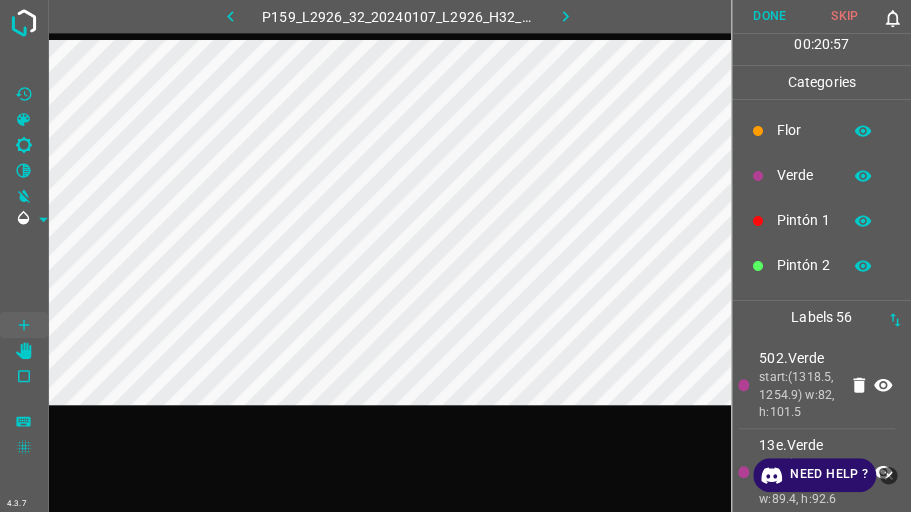 click on "Verde" at bounding box center [821, 175] 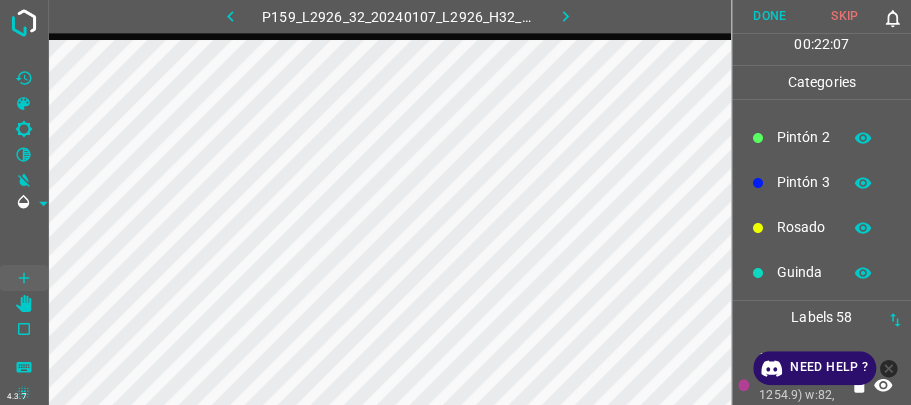 scroll, scrollTop: 176, scrollLeft: 0, axis: vertical 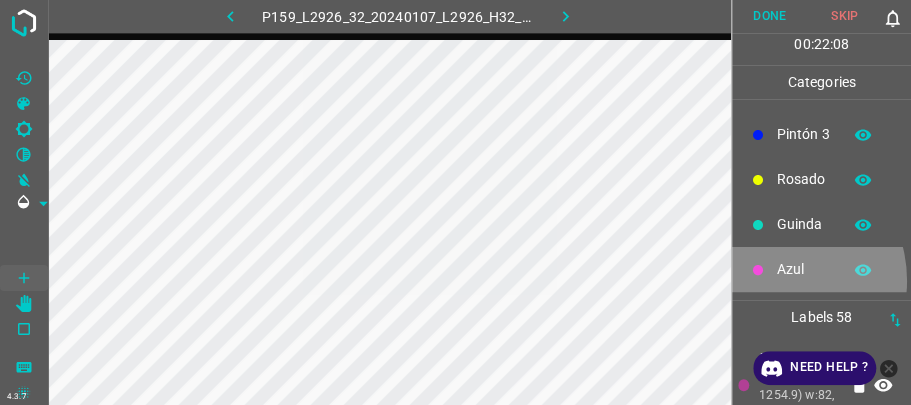 click on "Azul" at bounding box center (821, 269) 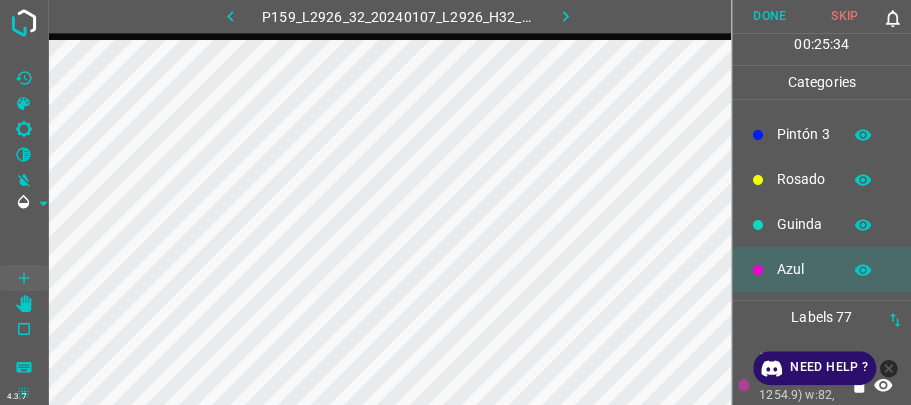 click on "[PERSON_NAME] Verde Pintón 1 Pintón 2 Pintón 3 [PERSON_NAME] Azul" at bounding box center (821, 112) 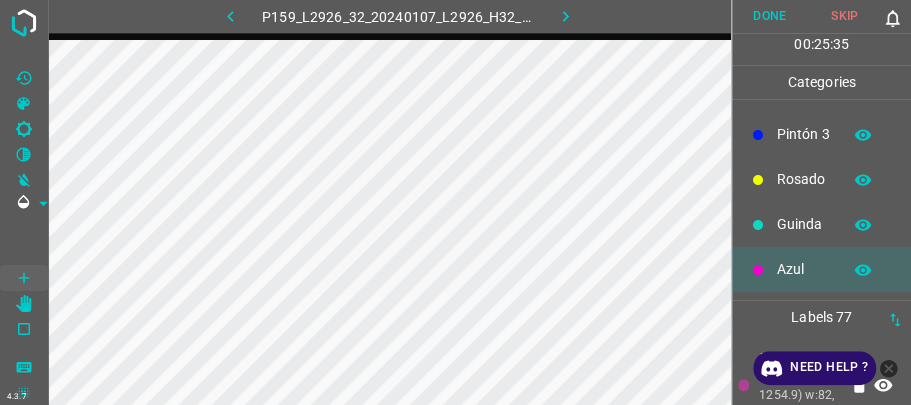 click on "Guinda" at bounding box center [804, 224] 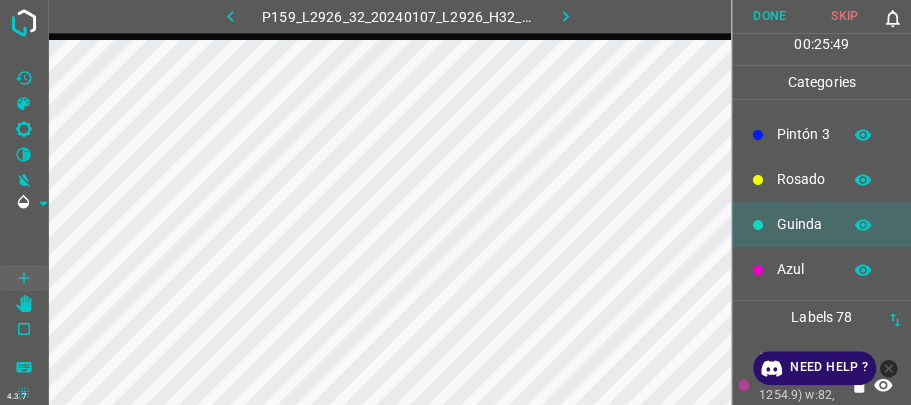 click at bounding box center [758, 270] 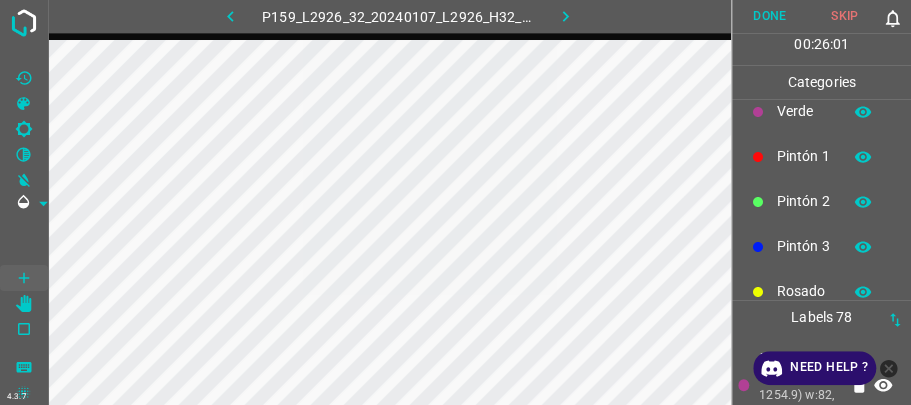 scroll, scrollTop: 0, scrollLeft: 0, axis: both 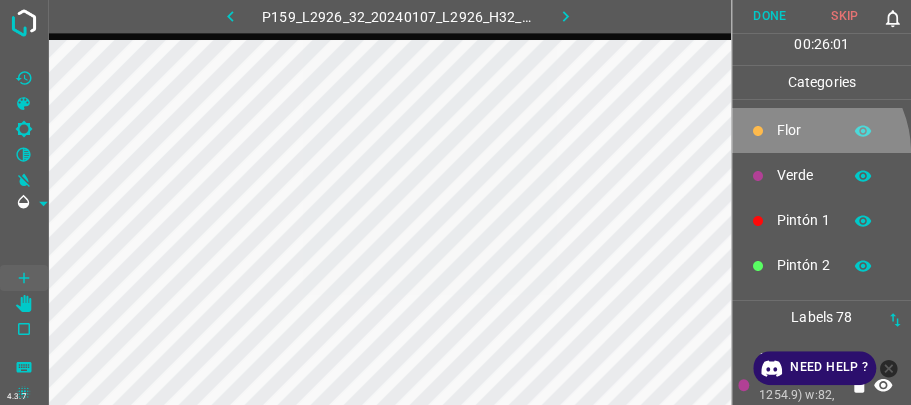 click on "Flor" at bounding box center (821, 130) 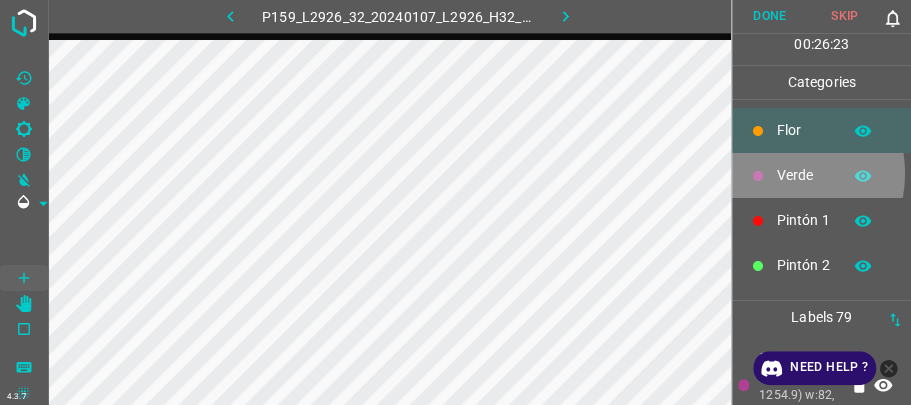 click on "Verde" at bounding box center (821, 175) 